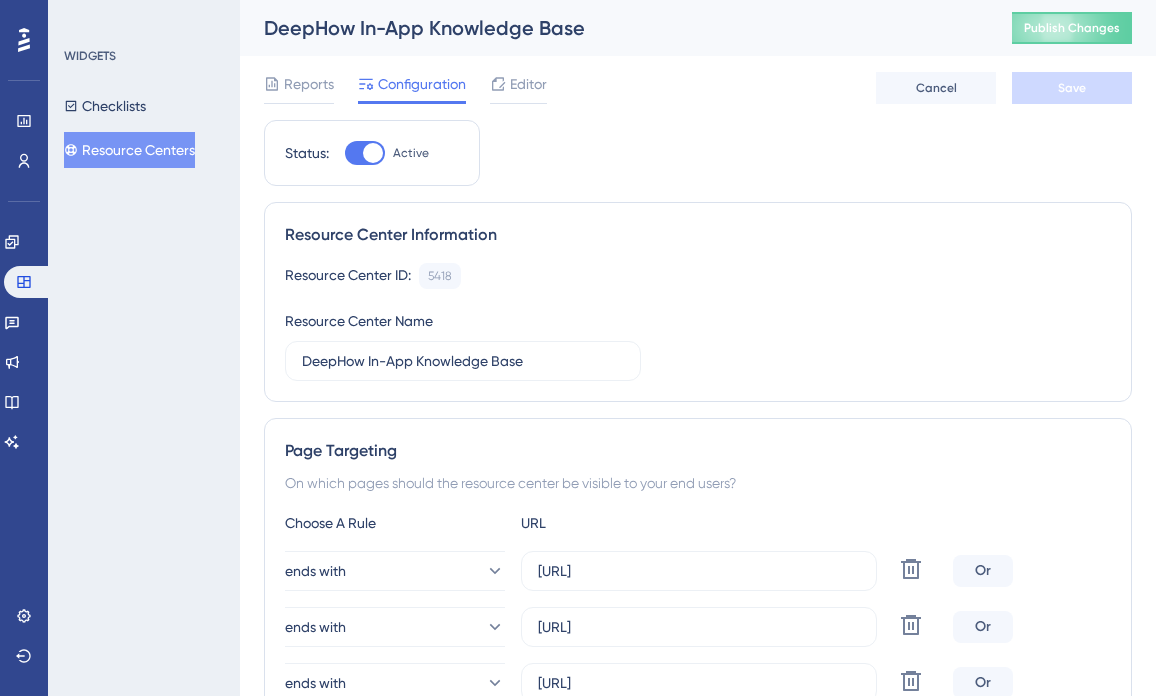 scroll, scrollTop: 0, scrollLeft: 0, axis: both 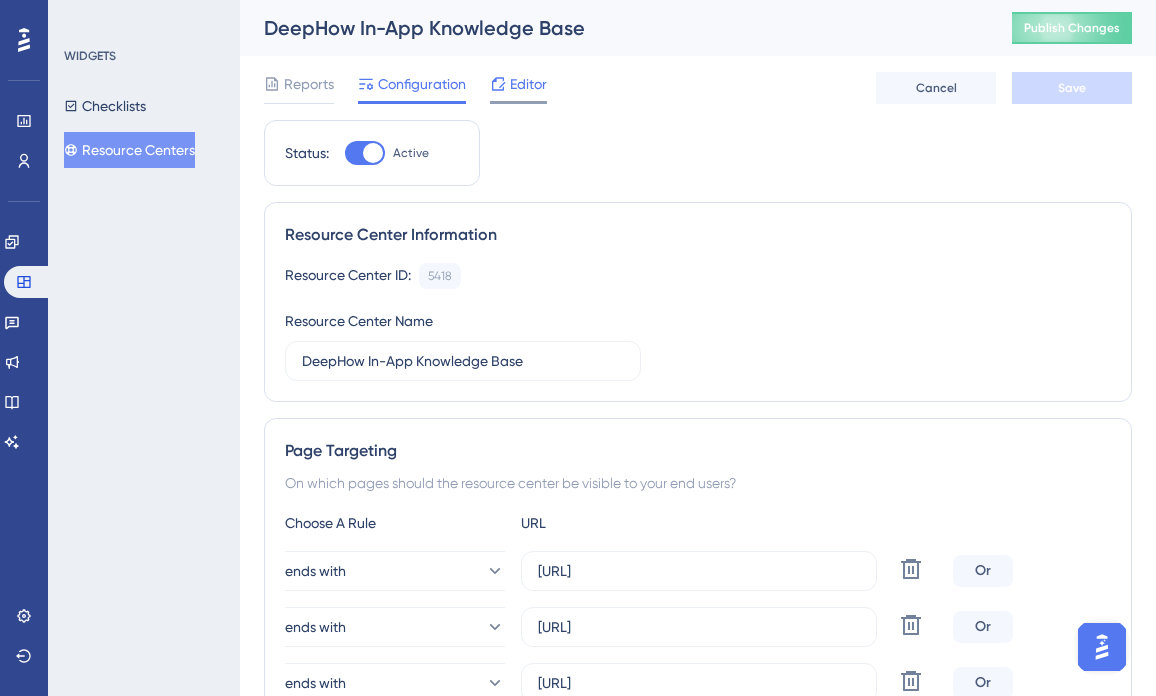 click on "Editor" at bounding box center (528, 84) 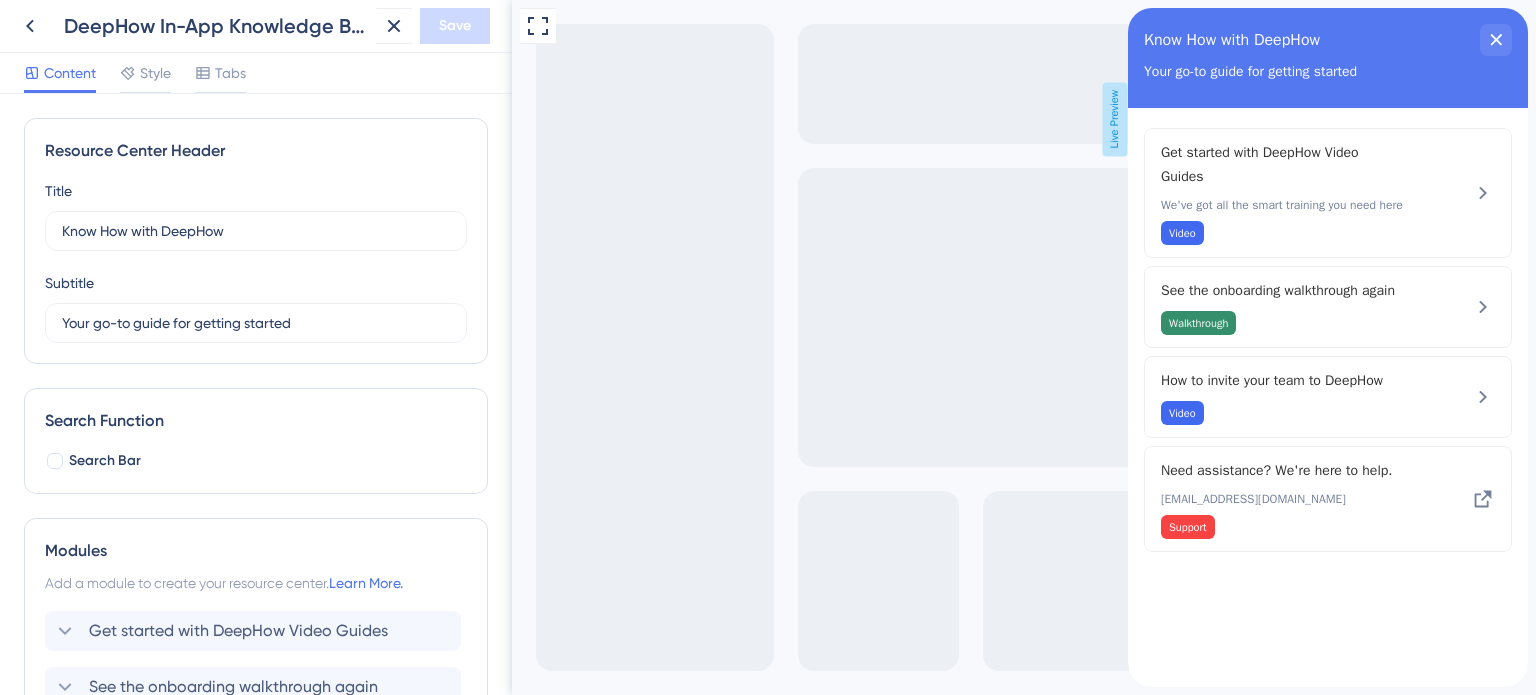 scroll, scrollTop: 0, scrollLeft: 0, axis: both 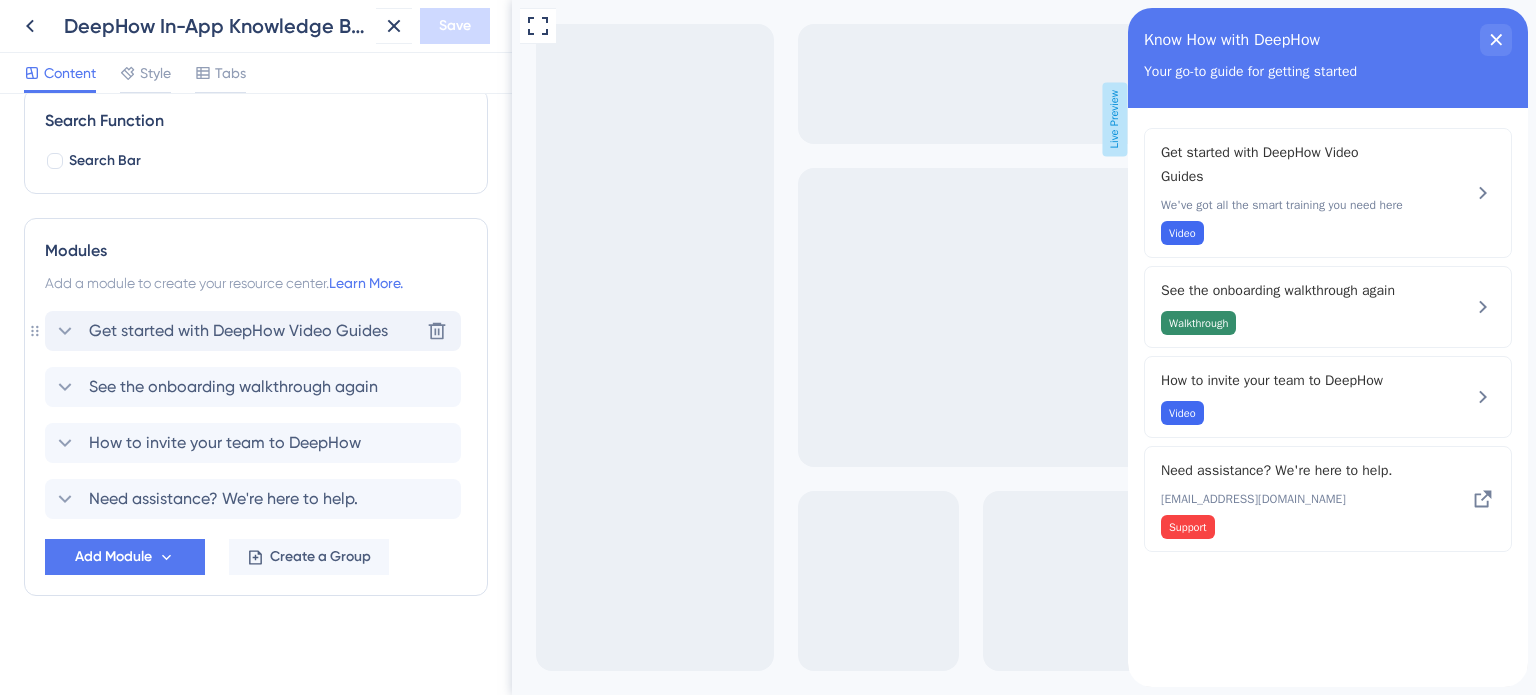 click on "Get started with DeepHow Video Guides Delete" at bounding box center [253, 331] 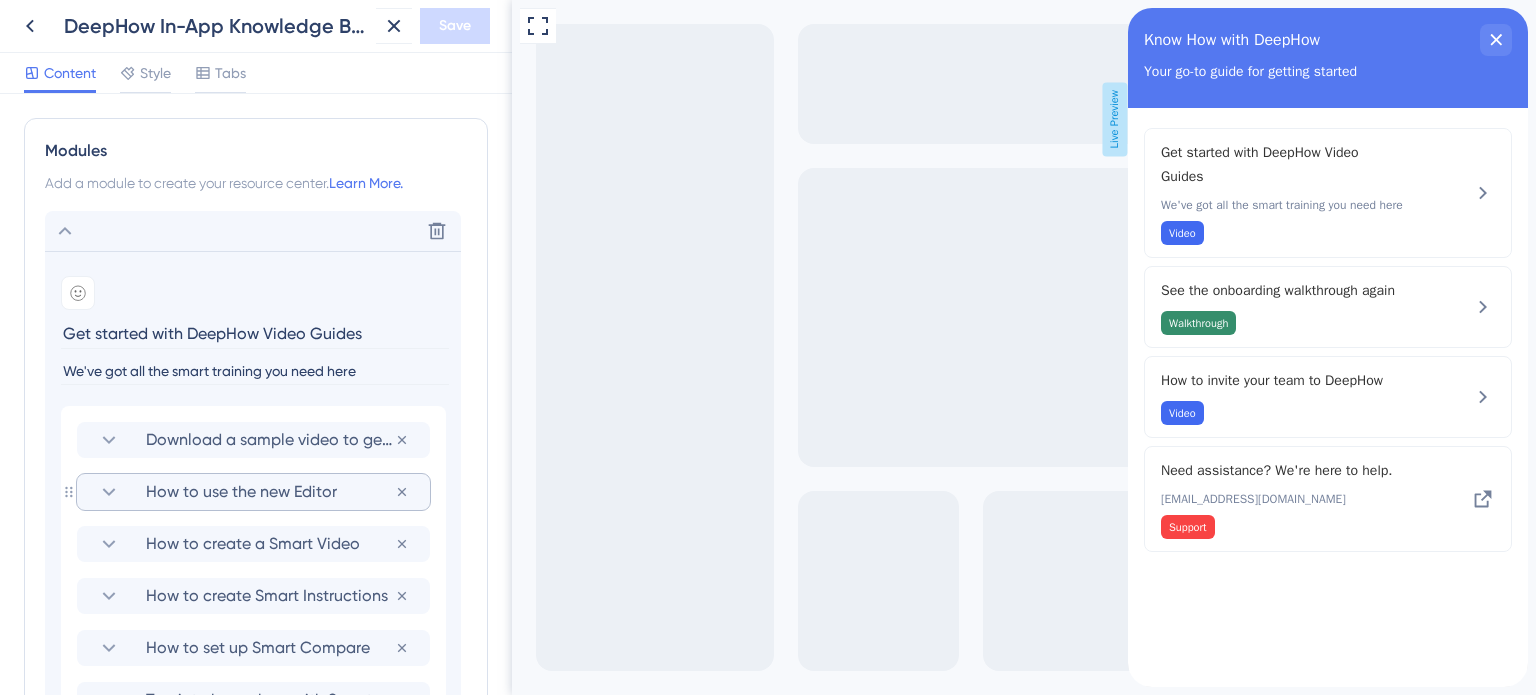 click on "How to use the new Editor" at bounding box center [270, 492] 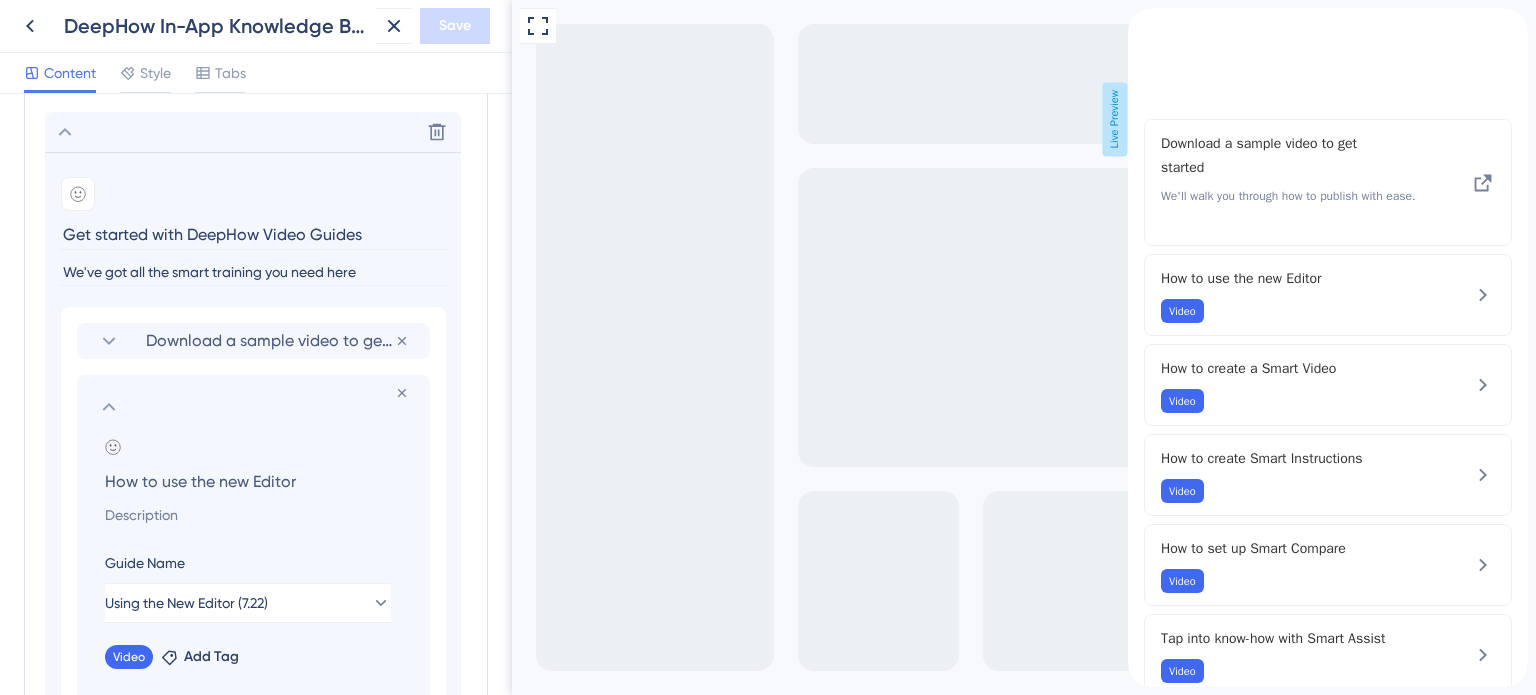 scroll, scrollTop: 500, scrollLeft: 0, axis: vertical 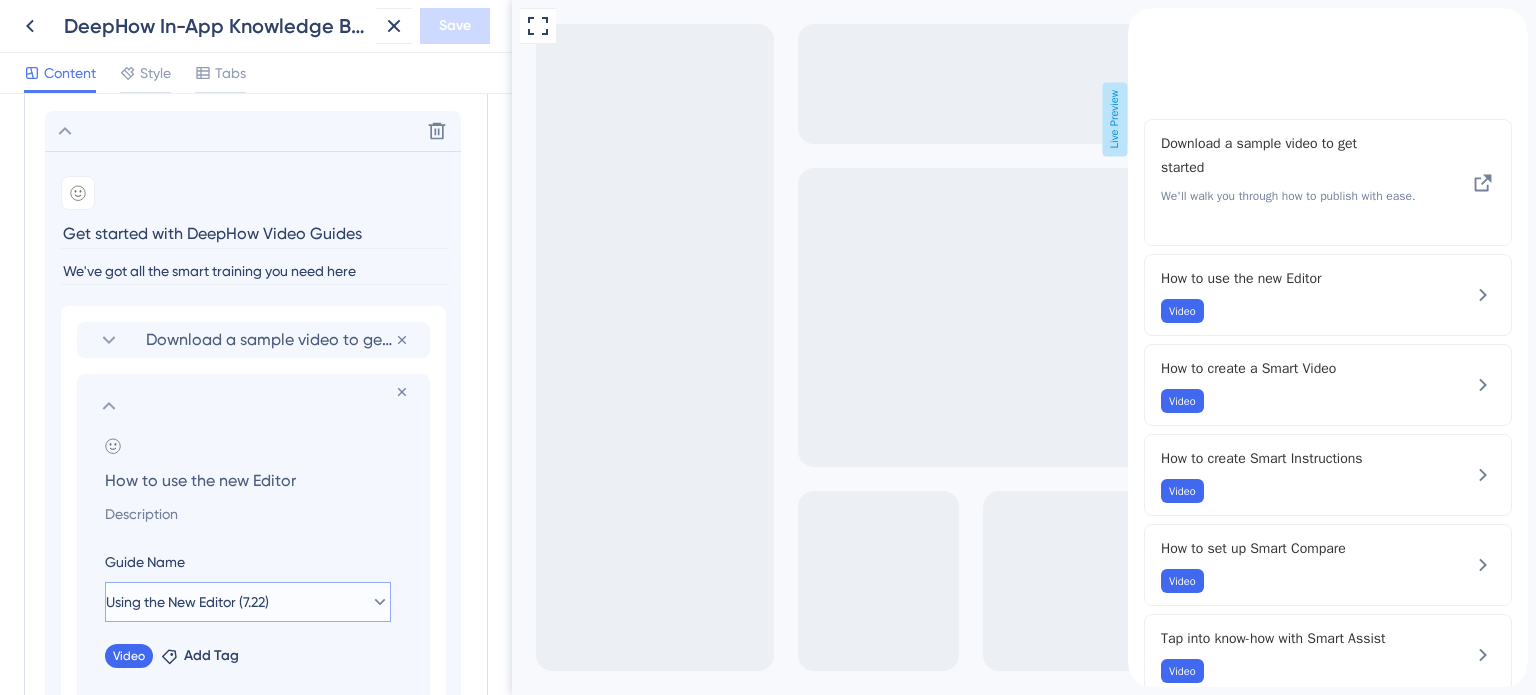 click on "Using the New Editor (7.22)" at bounding box center [187, 602] 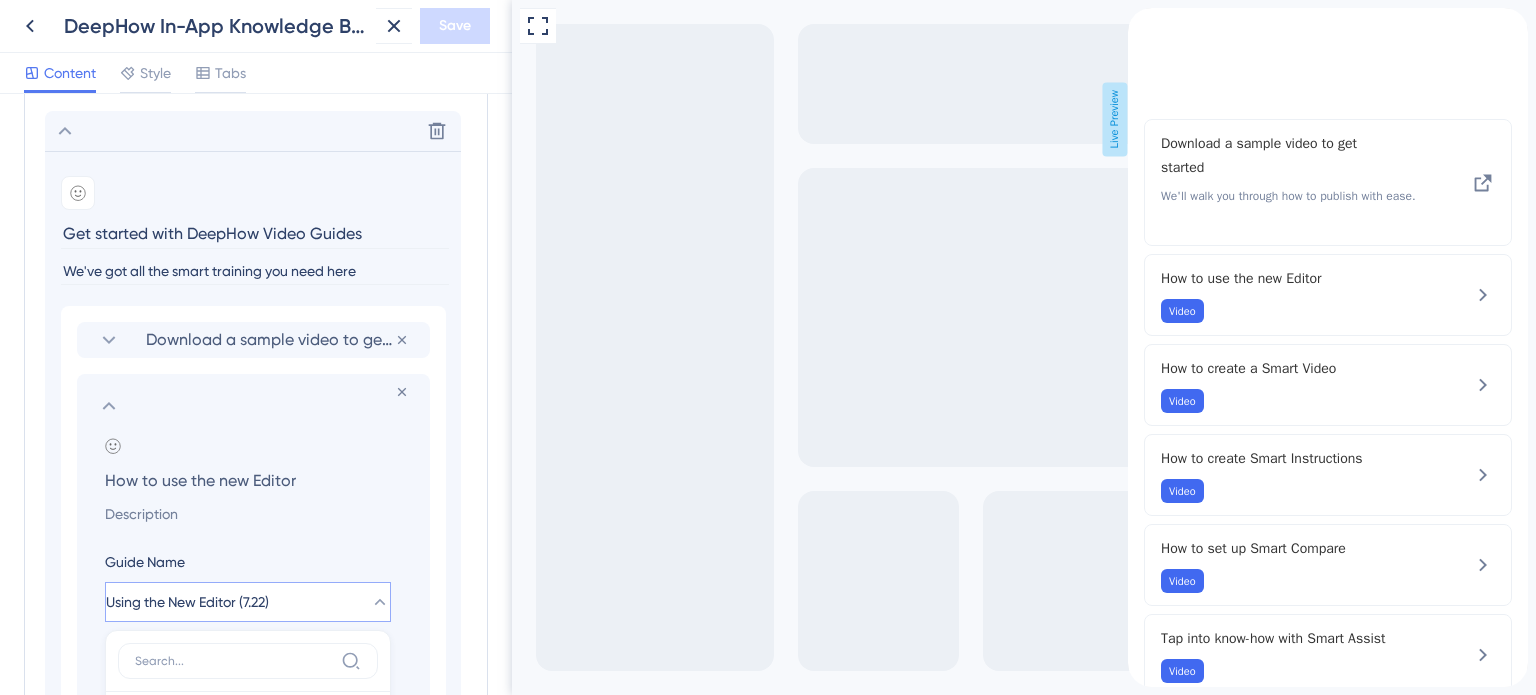 scroll, scrollTop: 904, scrollLeft: 0, axis: vertical 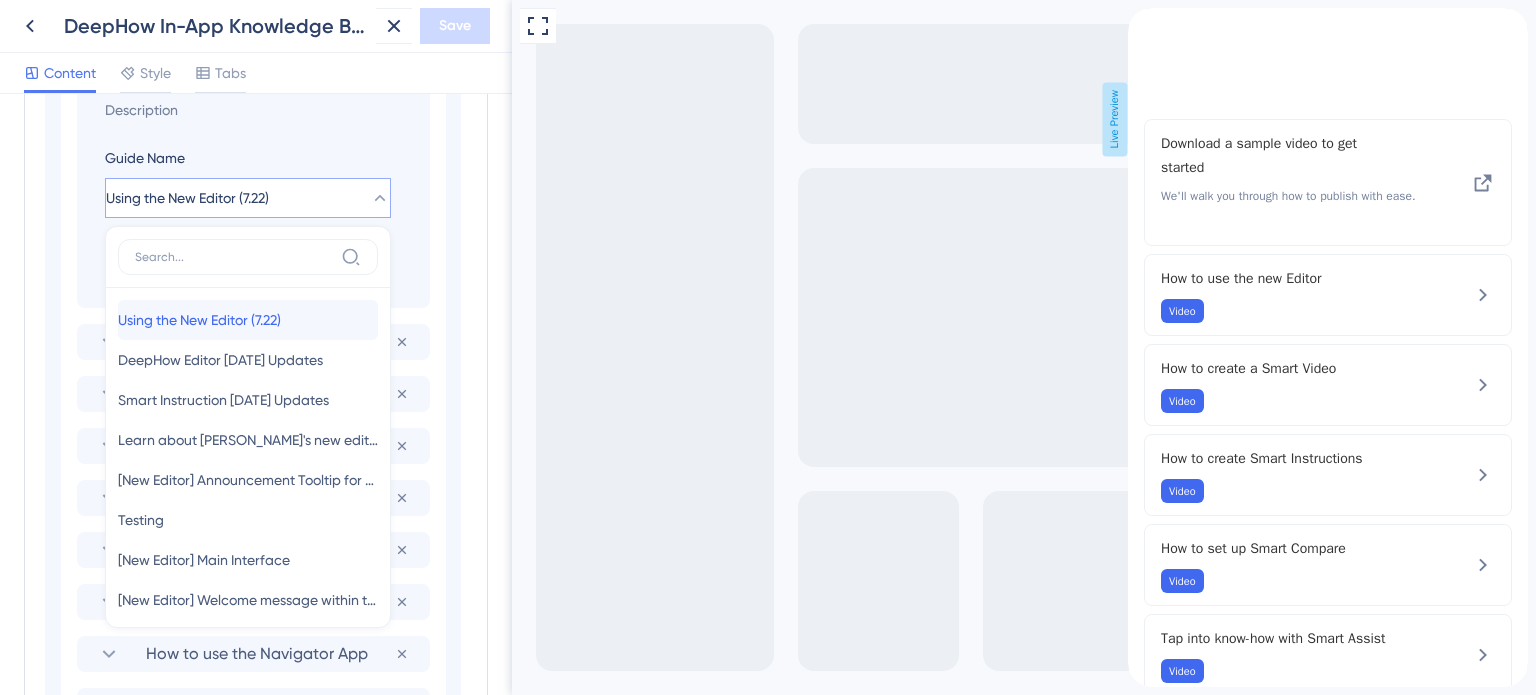 click on "Using the New Editor (7.22)" at bounding box center (199, 320) 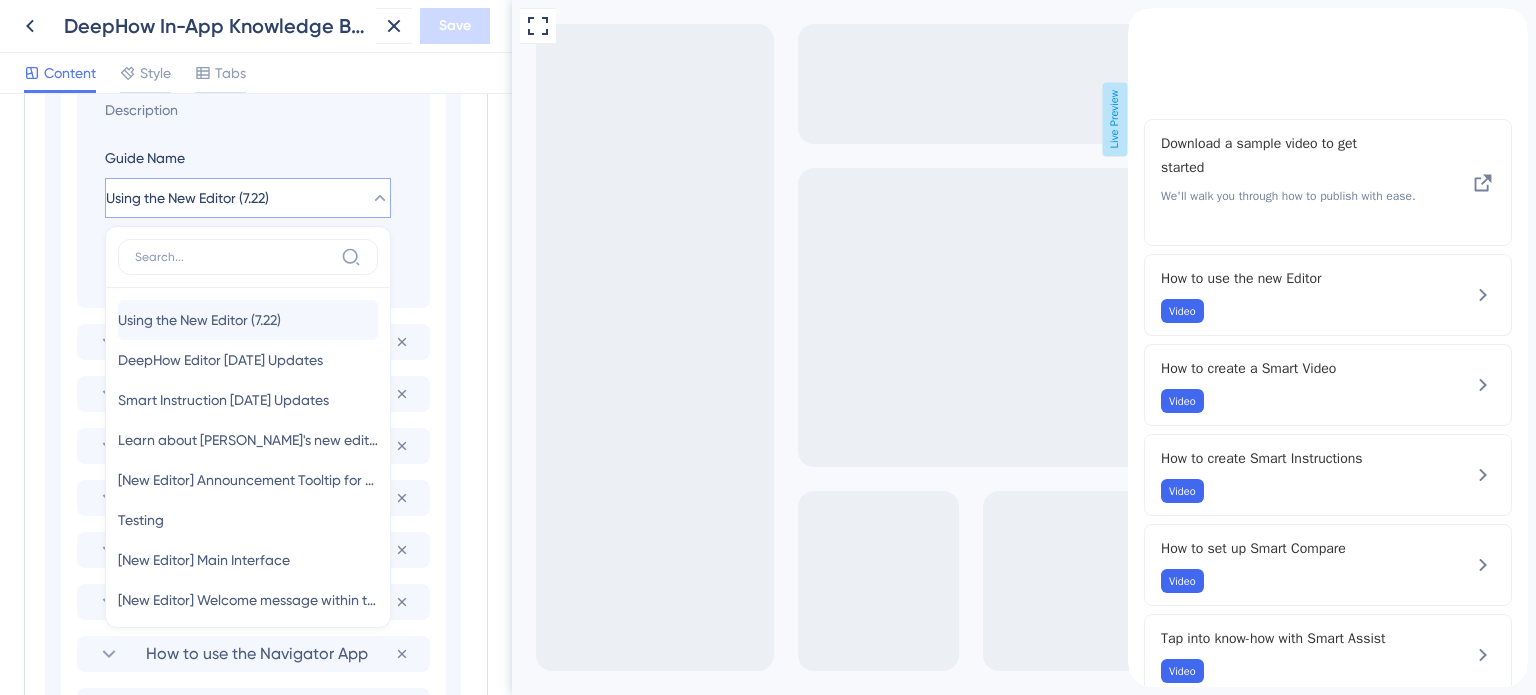 type on "Using the New Editor (7.22)" 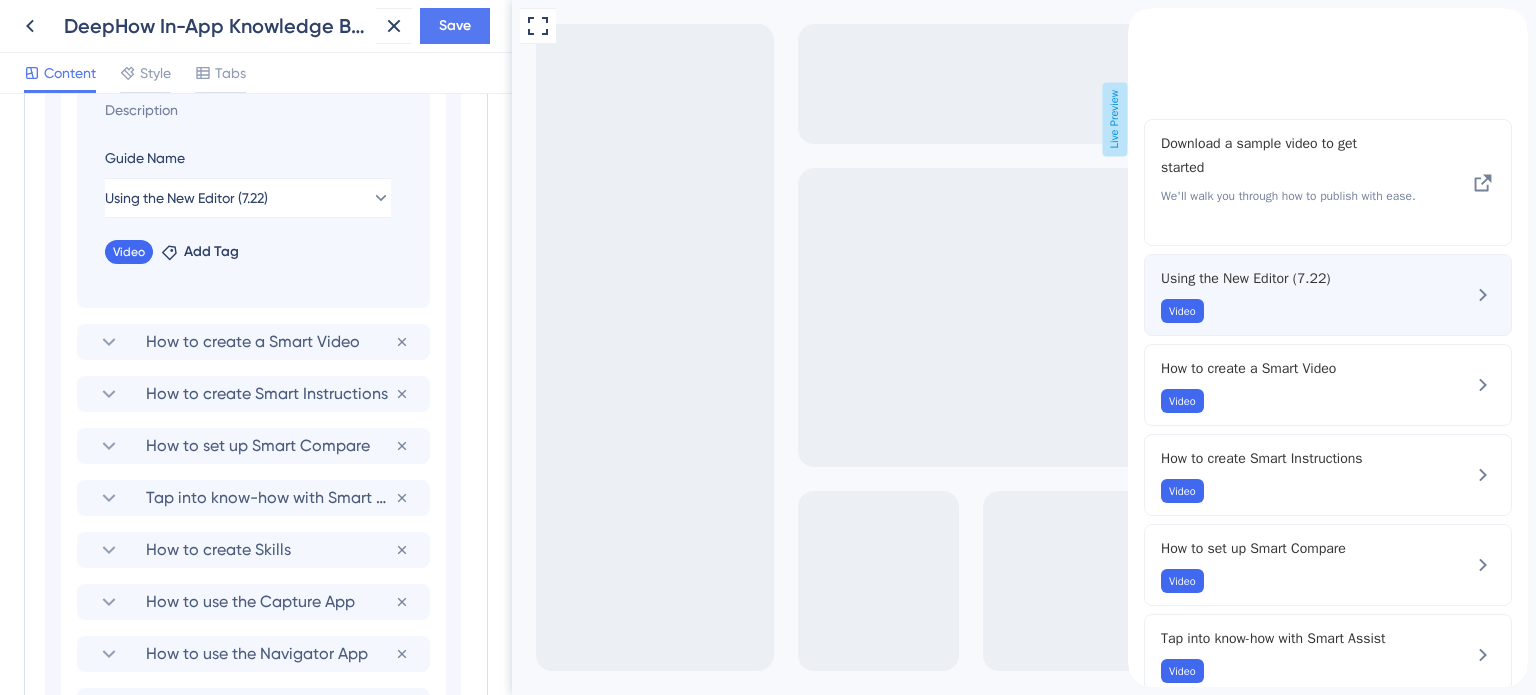 click on "Using the New Editor (7.22) Video" at bounding box center [1328, 295] 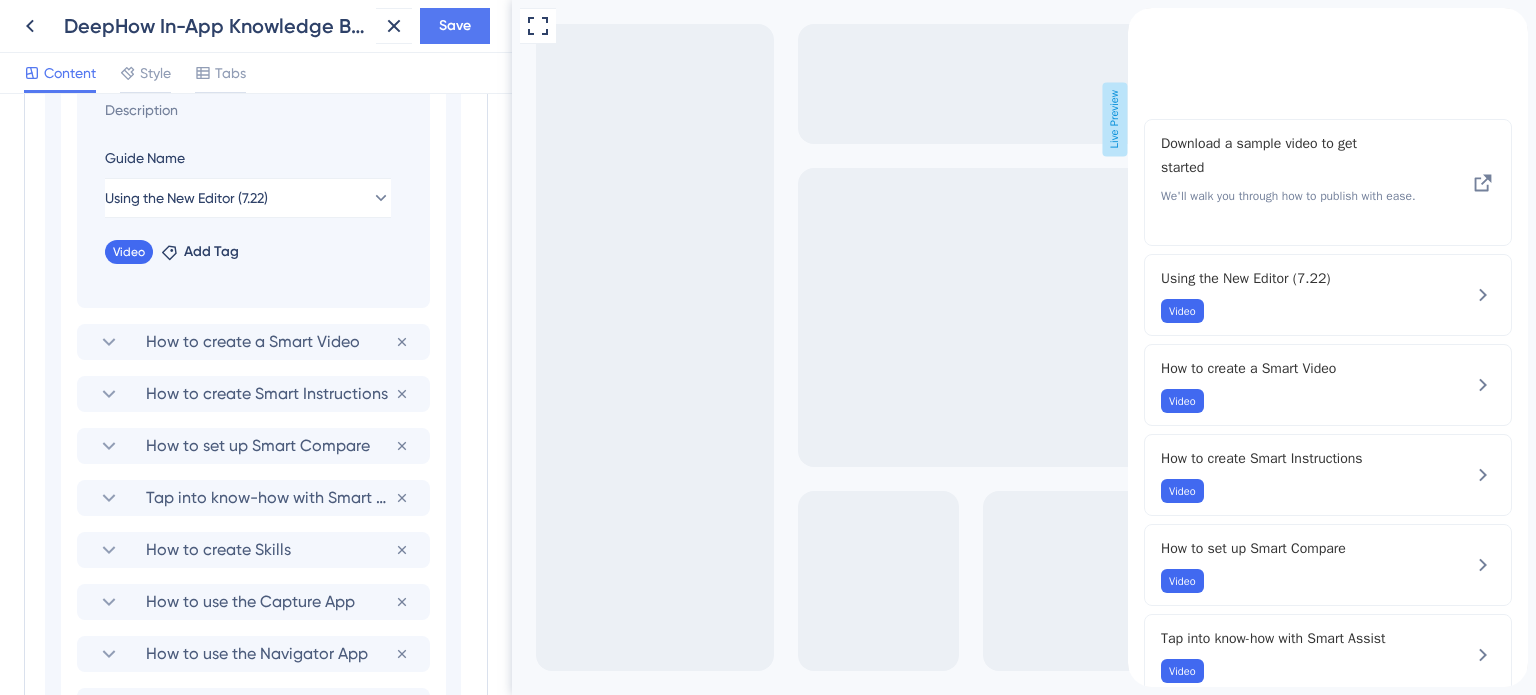 click on "Add emoji Using the New Editor (7.22) Guide Name Using the New Editor (7.22) Video Remove Add Tag" at bounding box center (253, 171) 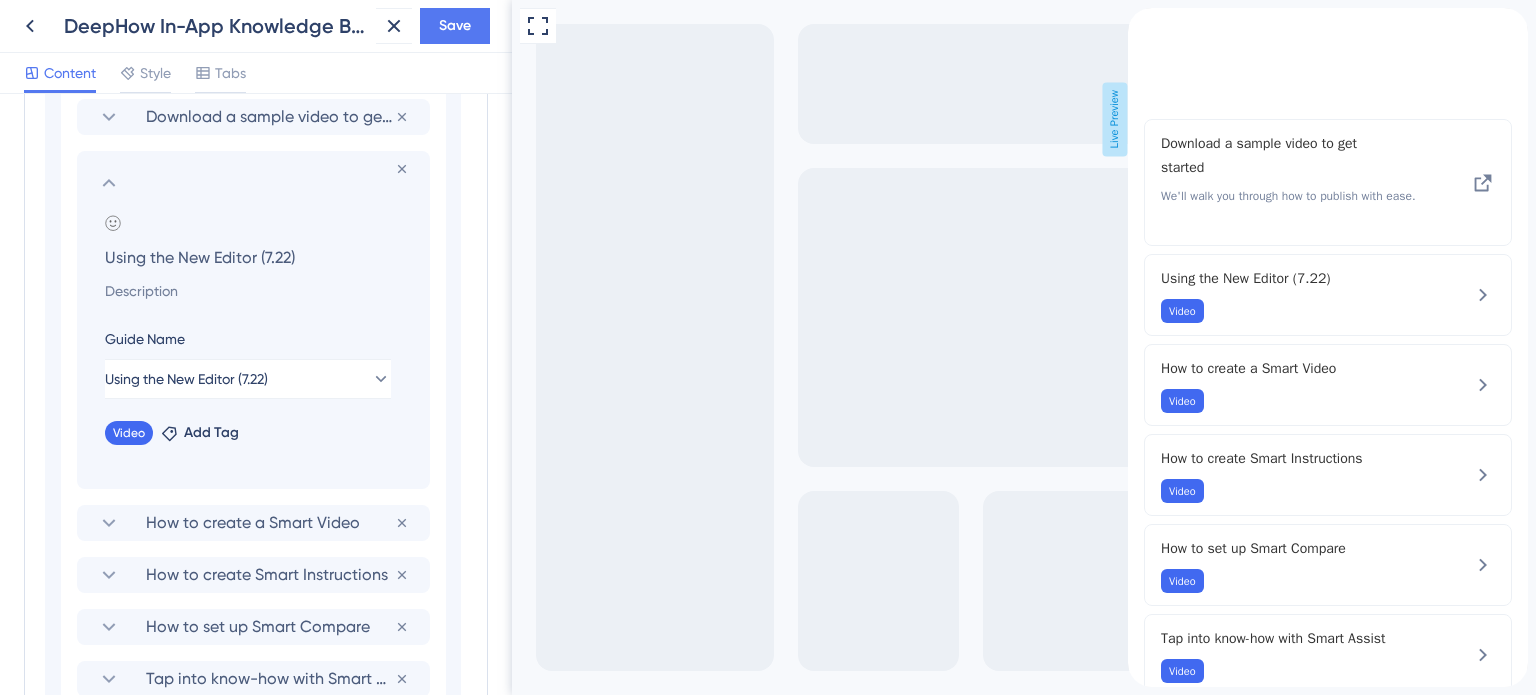 scroll, scrollTop: 704, scrollLeft: 0, axis: vertical 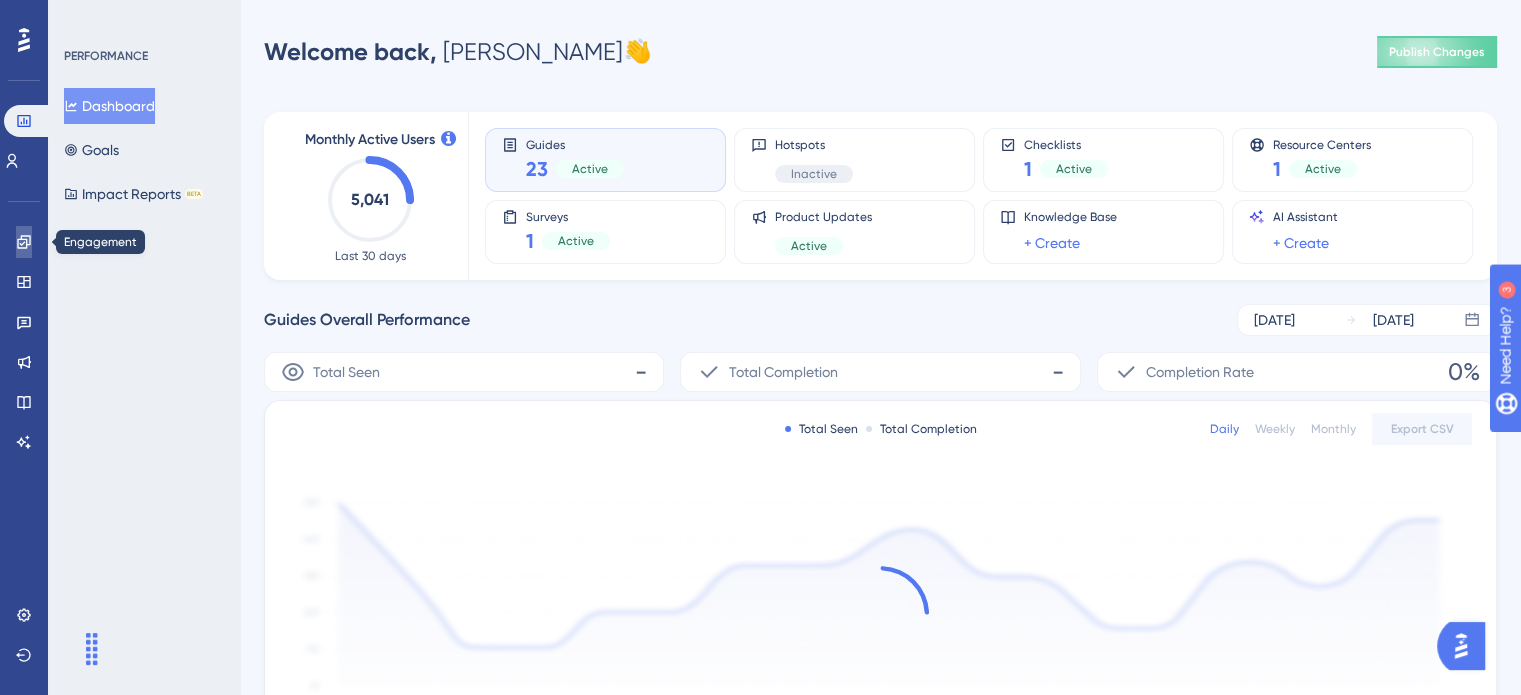 click 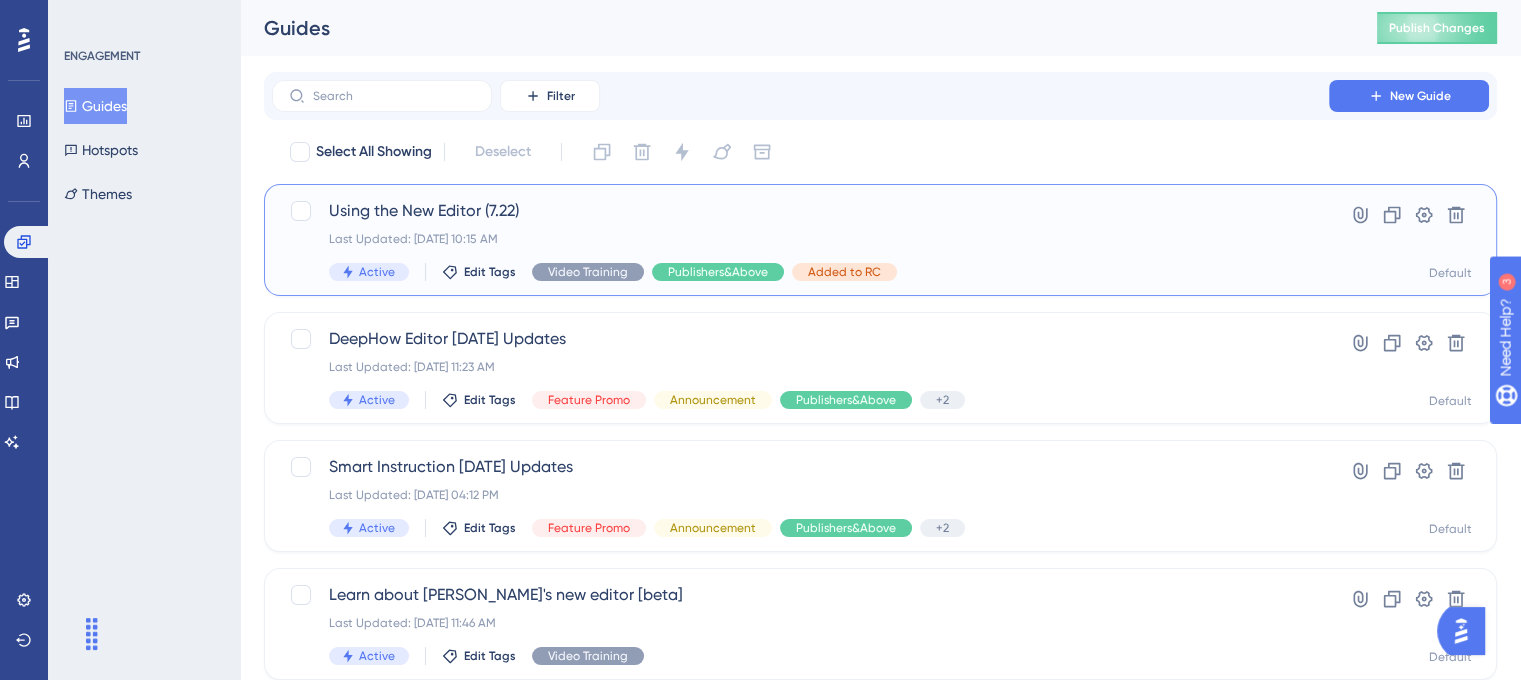 click on "Using the New Editor (7.22)" at bounding box center (800, 211) 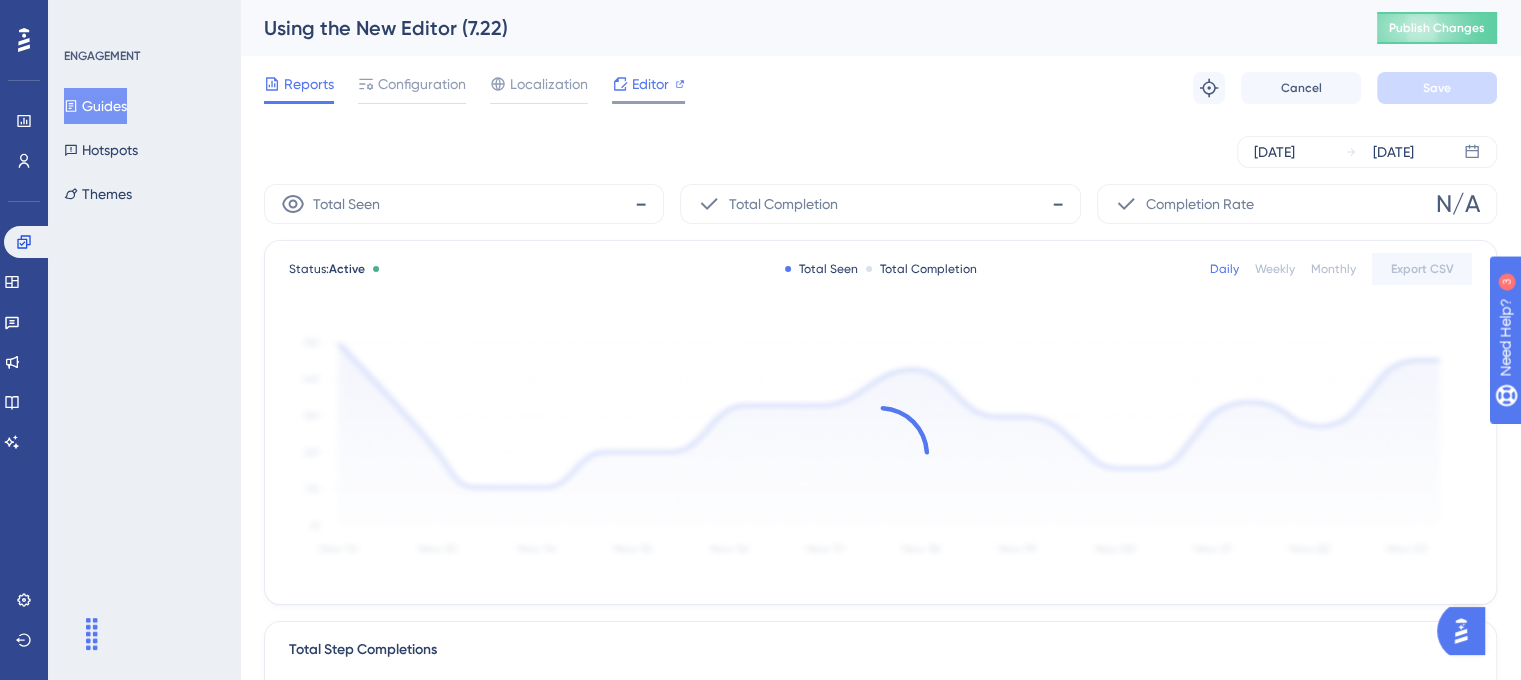 click on "Editor" at bounding box center [648, 84] 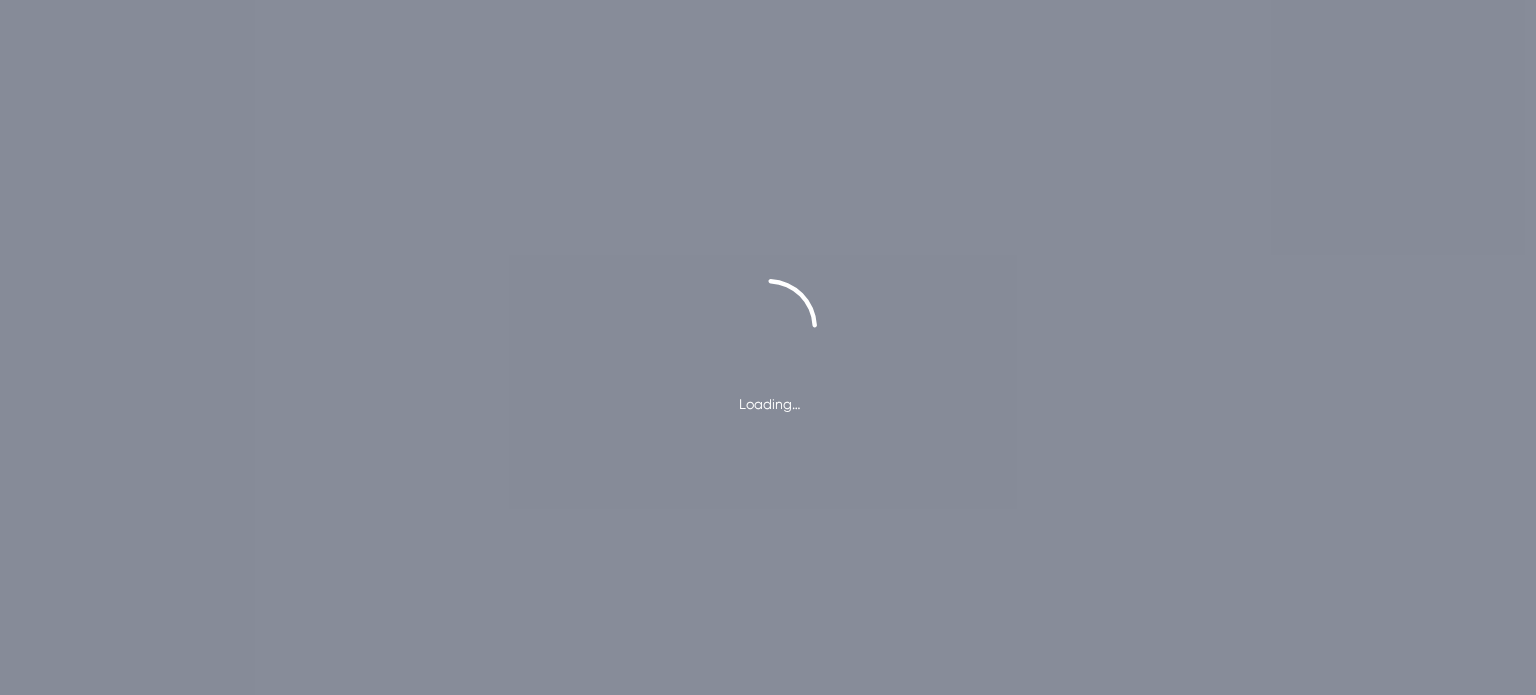 scroll, scrollTop: 0, scrollLeft: 0, axis: both 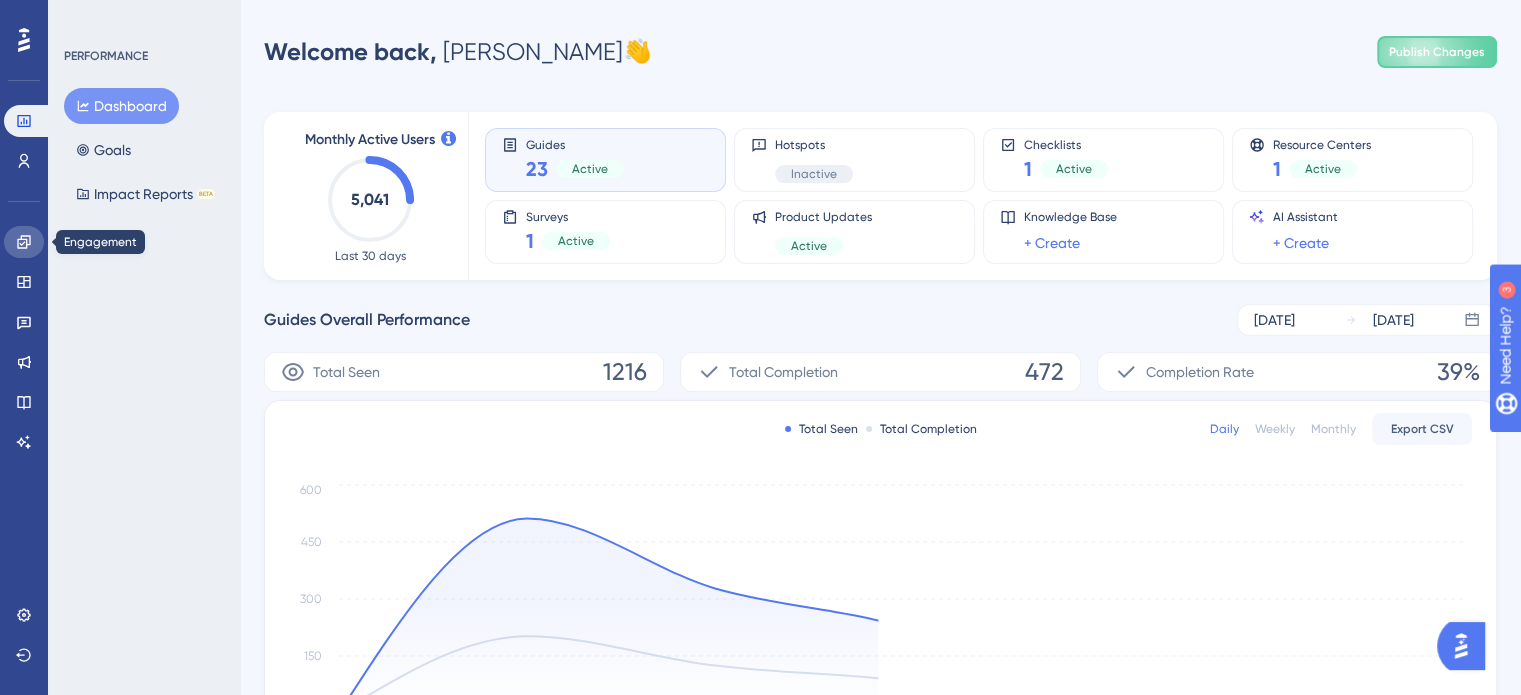click at bounding box center [24, 242] 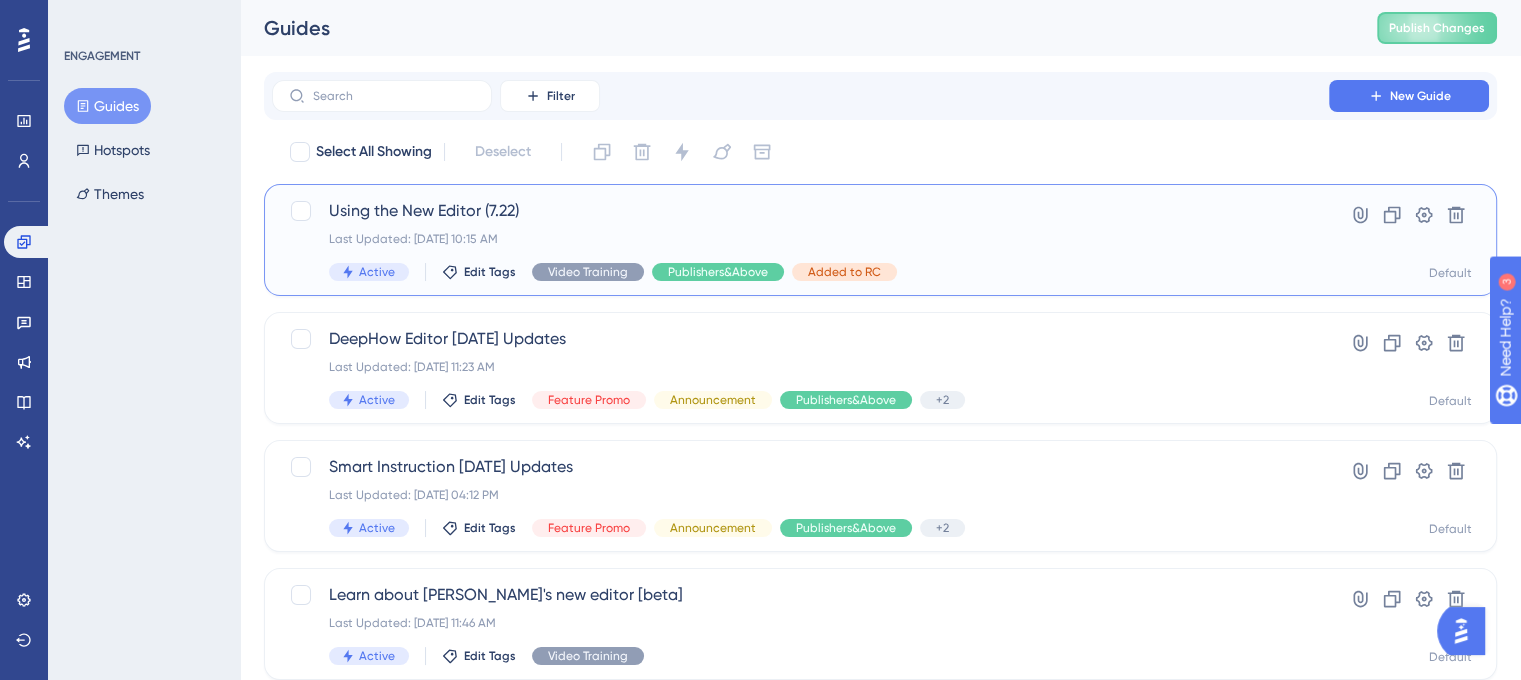 click on "Last Updated: Jul 28 2025, 10:15 AM" at bounding box center (800, 239) 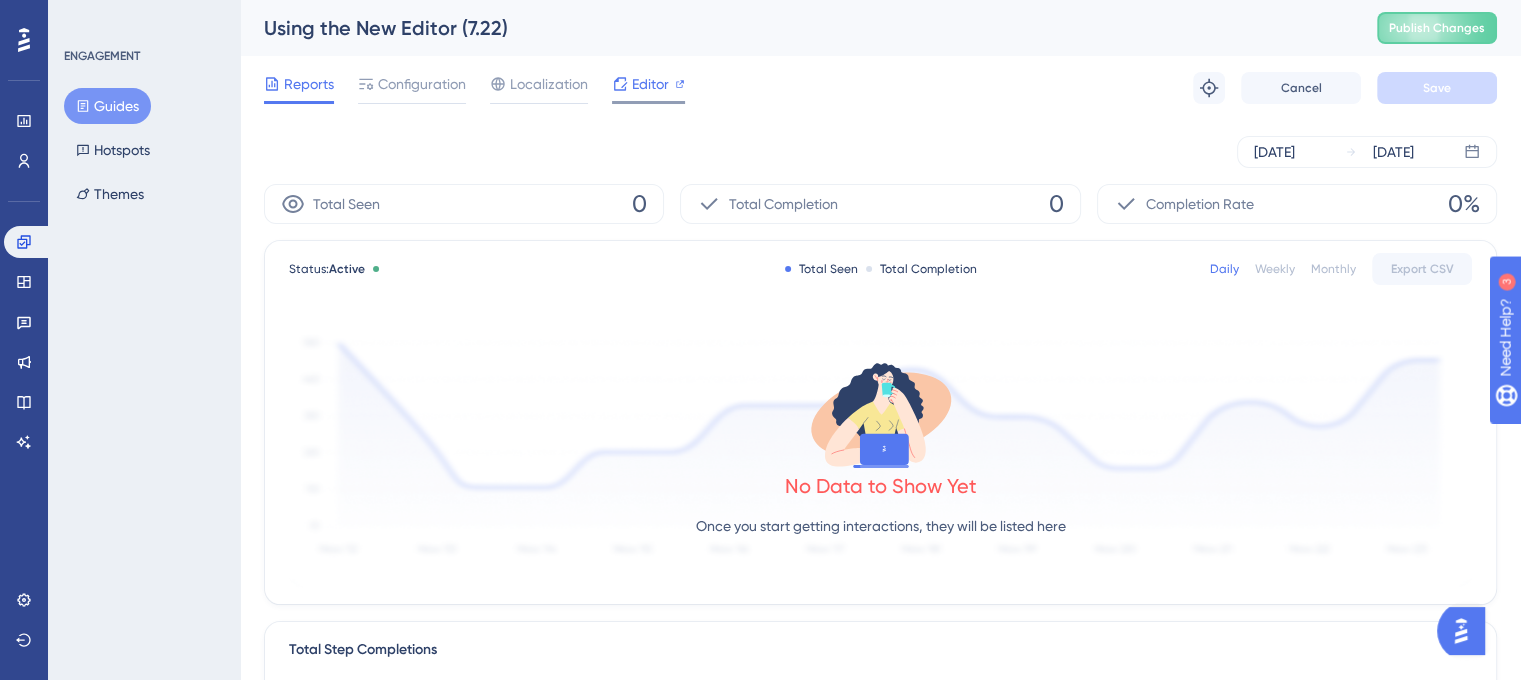 click at bounding box center (680, 84) 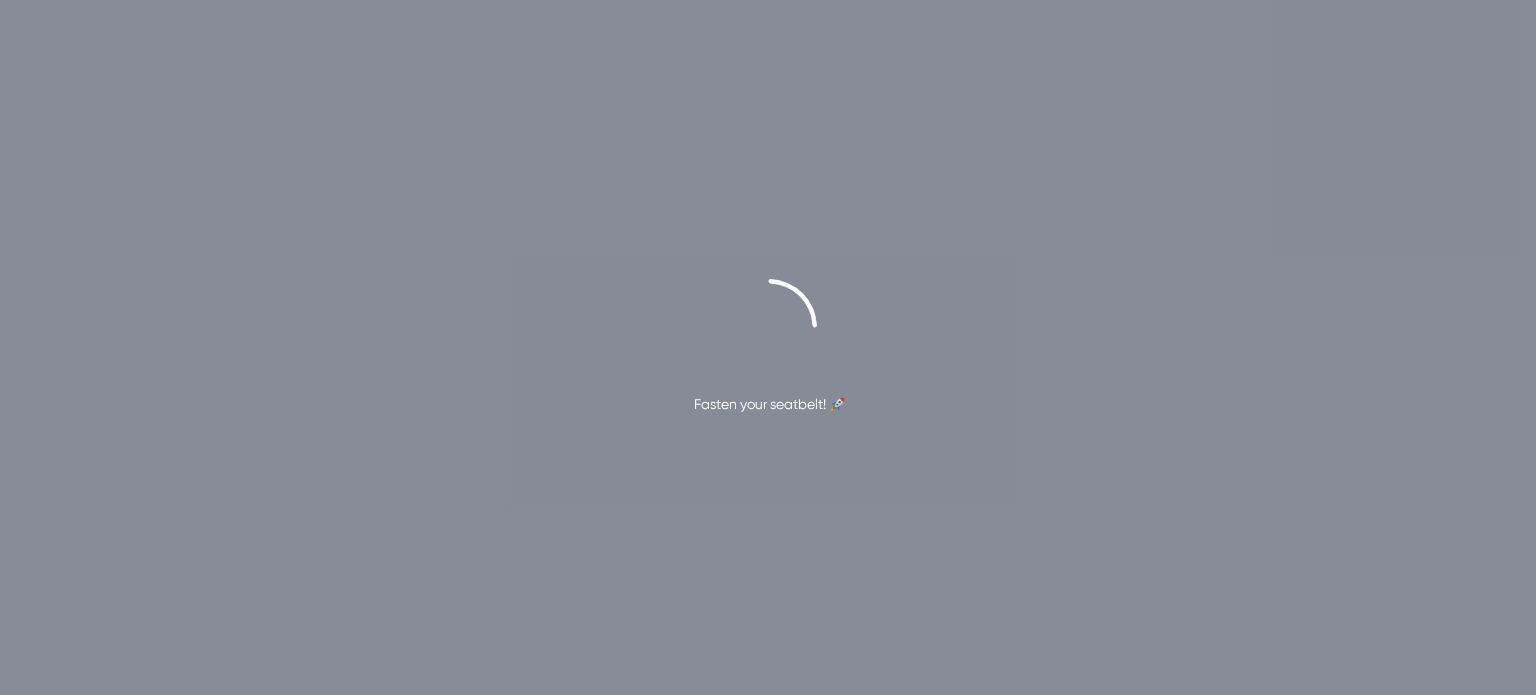scroll, scrollTop: 0, scrollLeft: 0, axis: both 